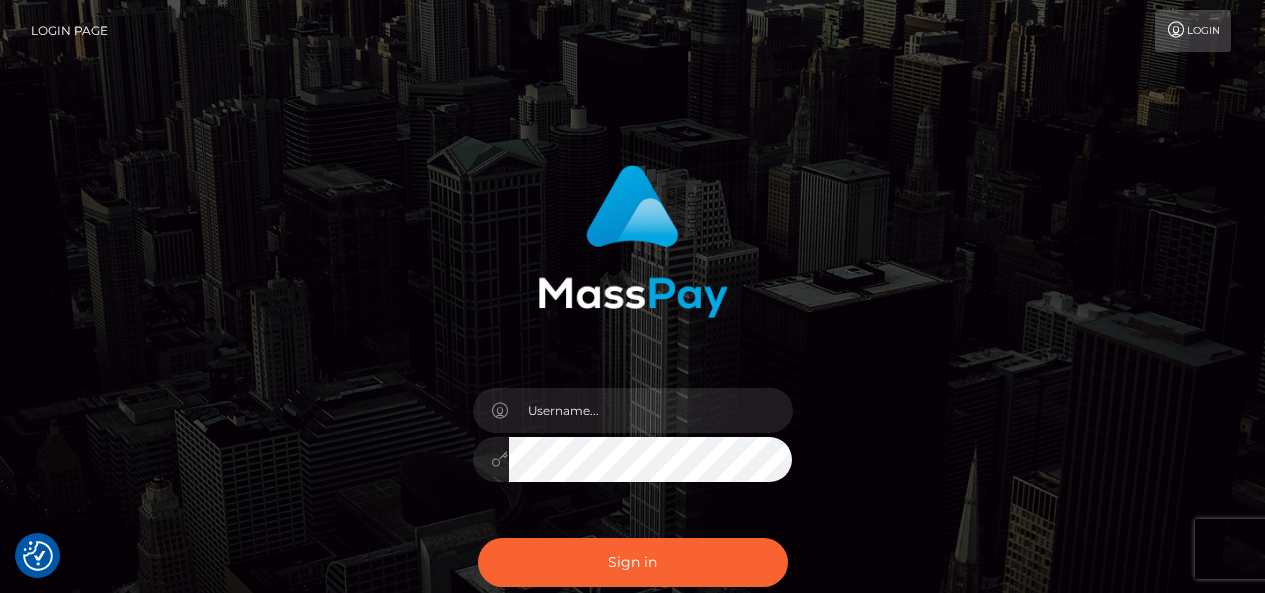 scroll, scrollTop: 0, scrollLeft: 0, axis: both 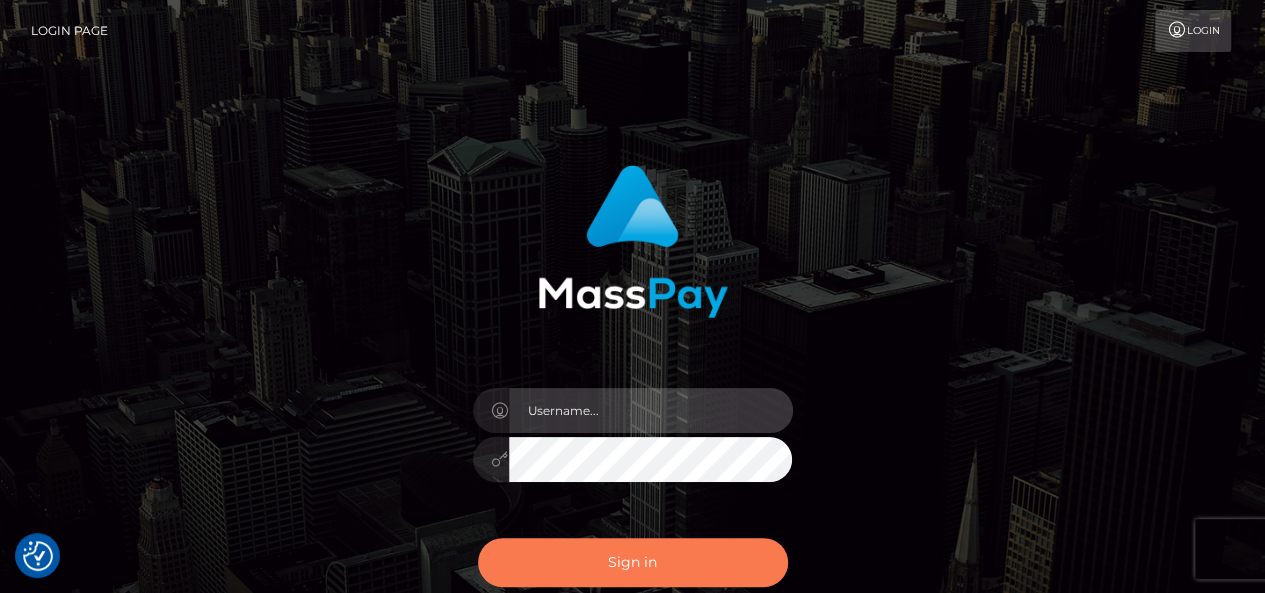 type on "pk.es" 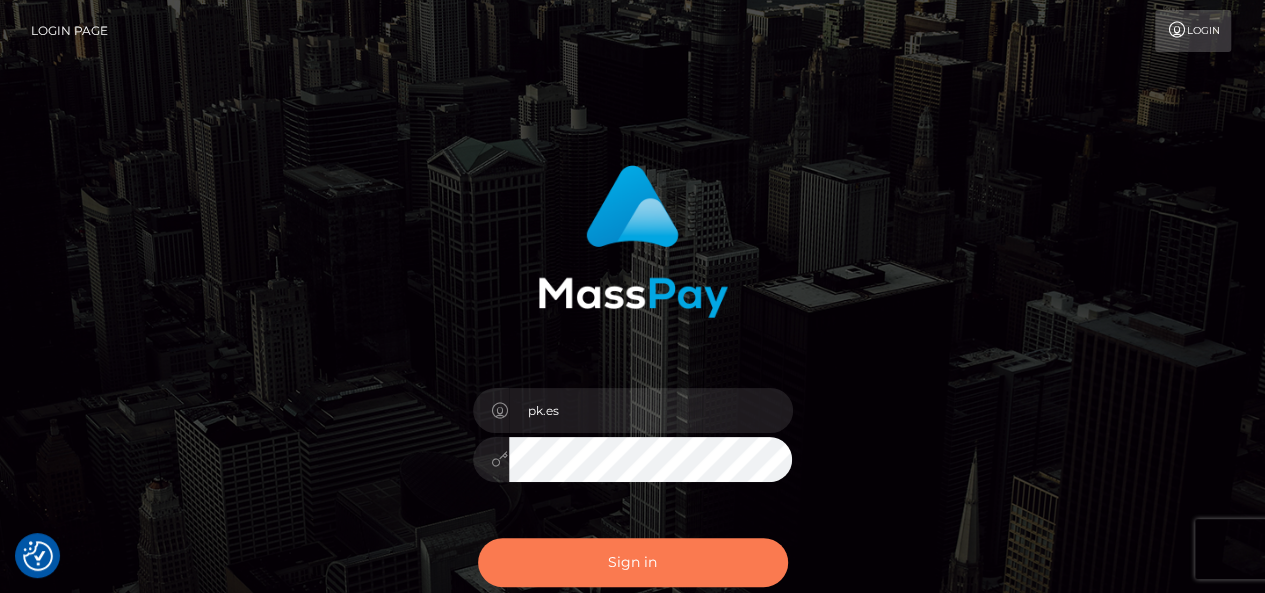 click on "Sign in" at bounding box center (633, 562) 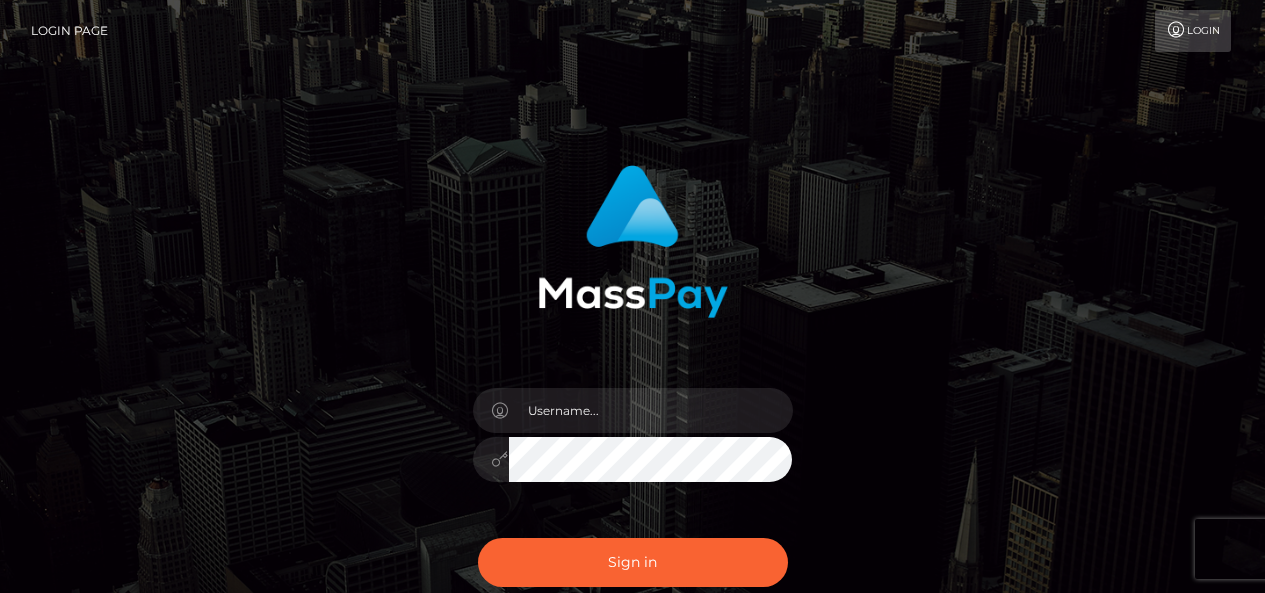 scroll, scrollTop: 0, scrollLeft: 0, axis: both 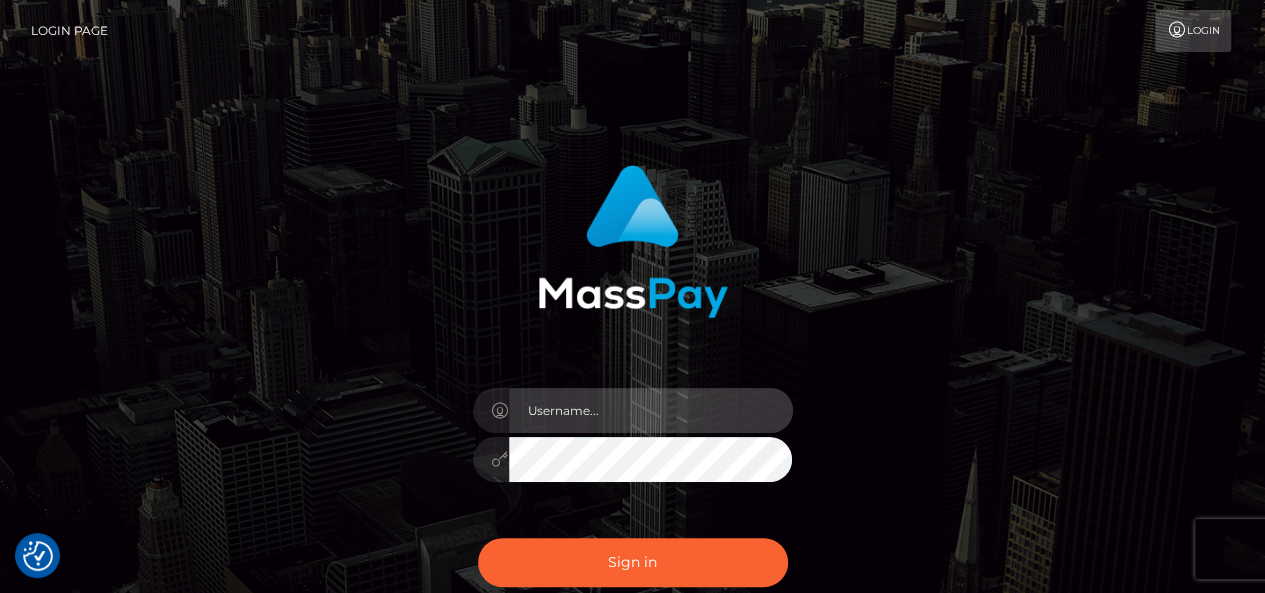 type on "pk.es" 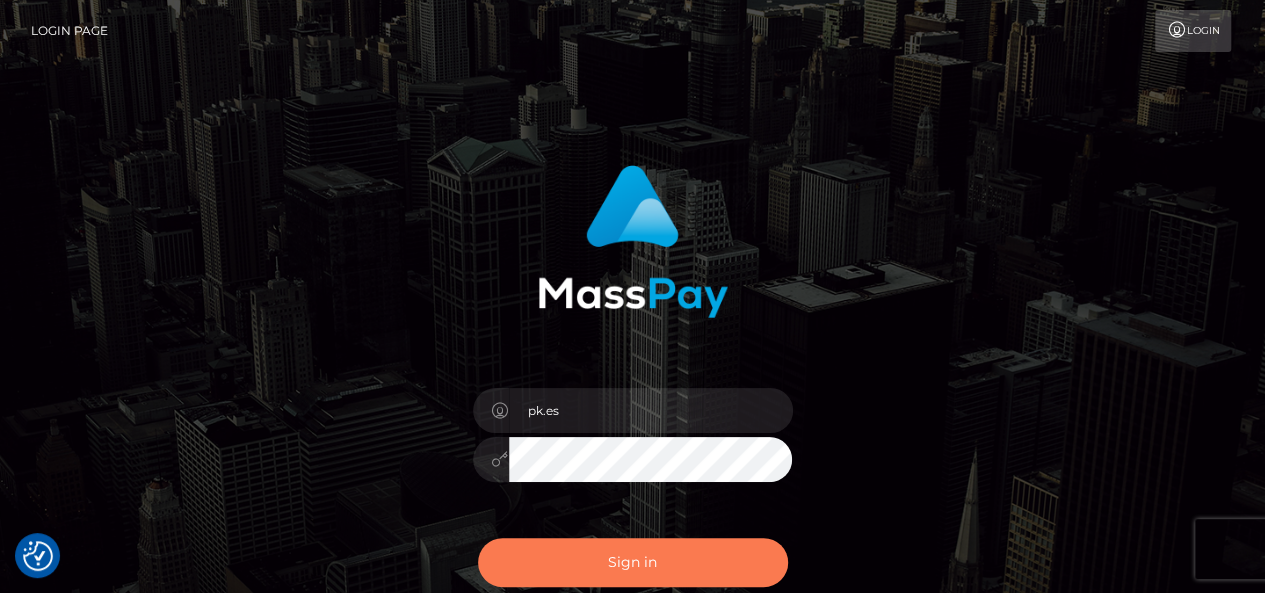 click on "Sign in" at bounding box center (633, 562) 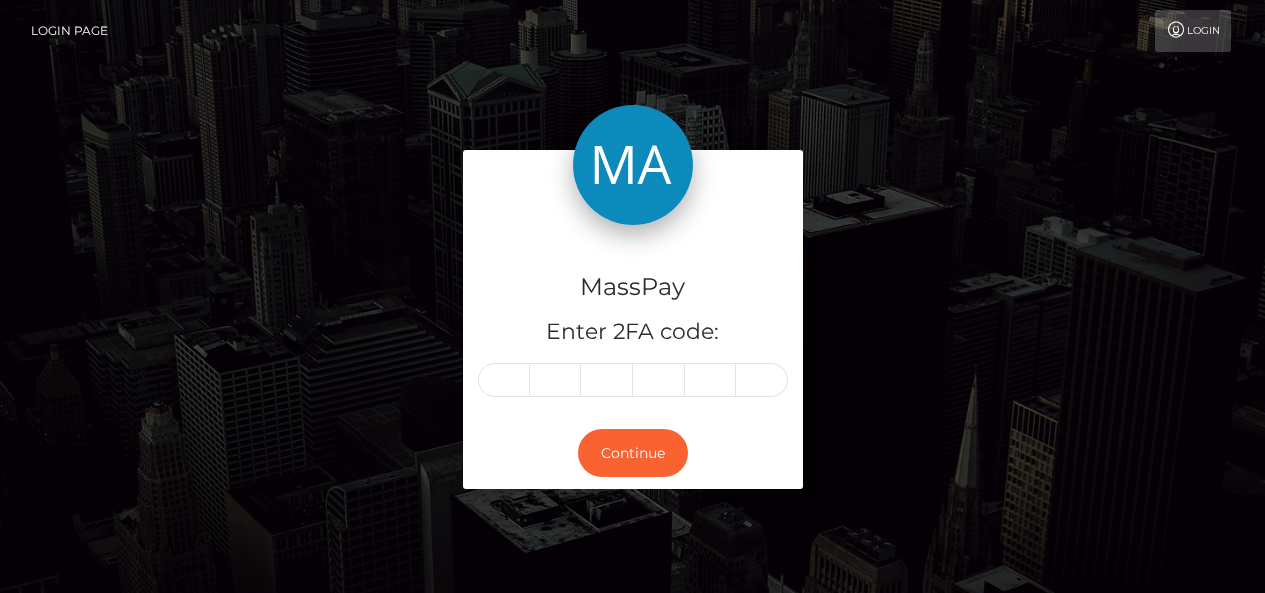 scroll, scrollTop: 0, scrollLeft: 0, axis: both 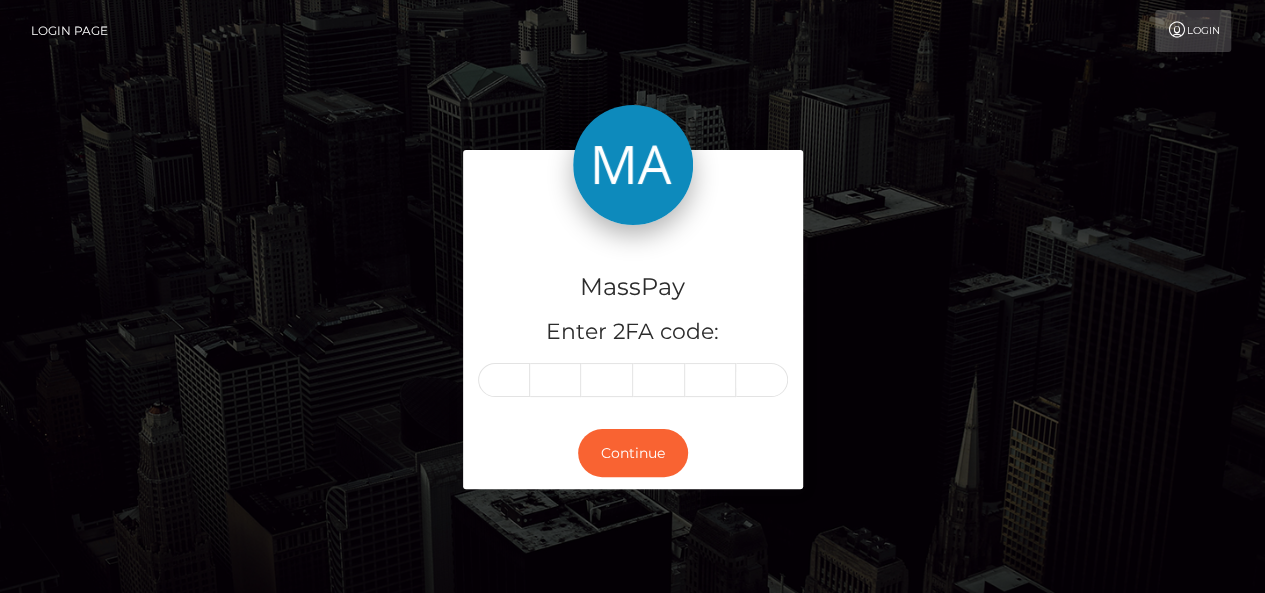 type on "k" 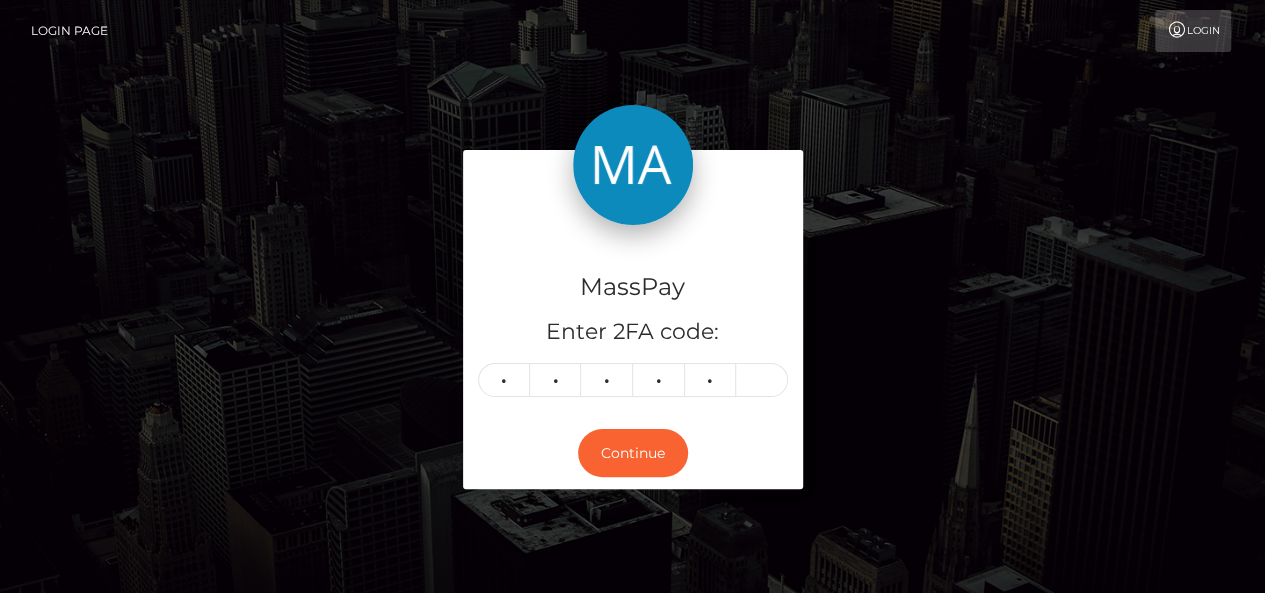 type on "k" 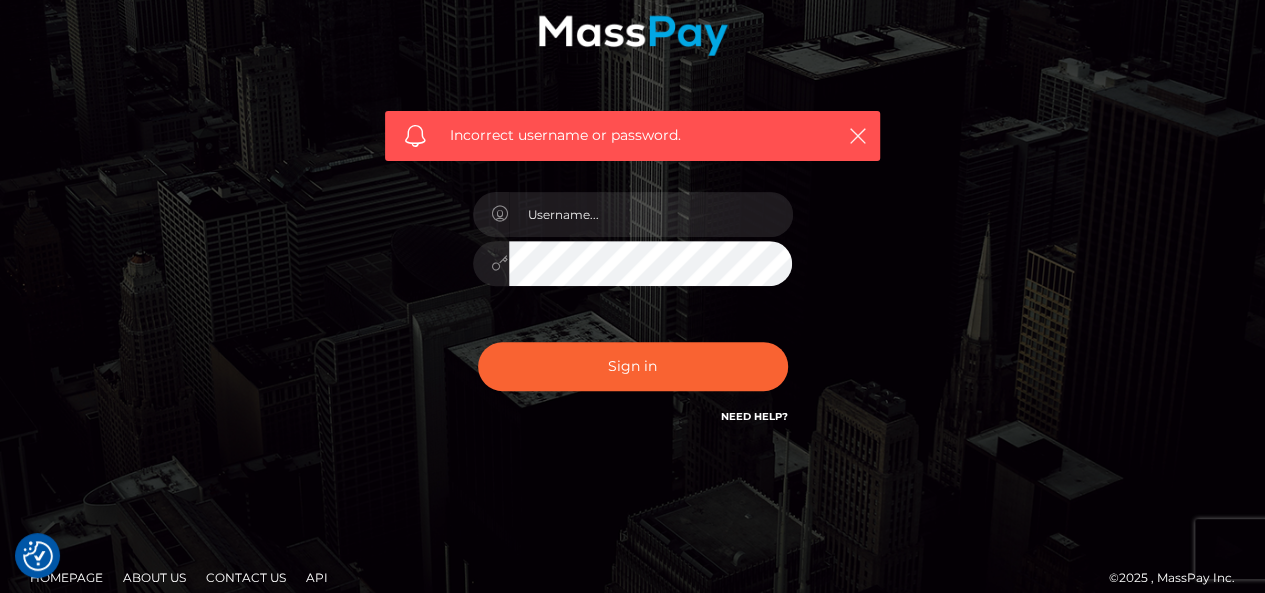 scroll, scrollTop: 276, scrollLeft: 0, axis: vertical 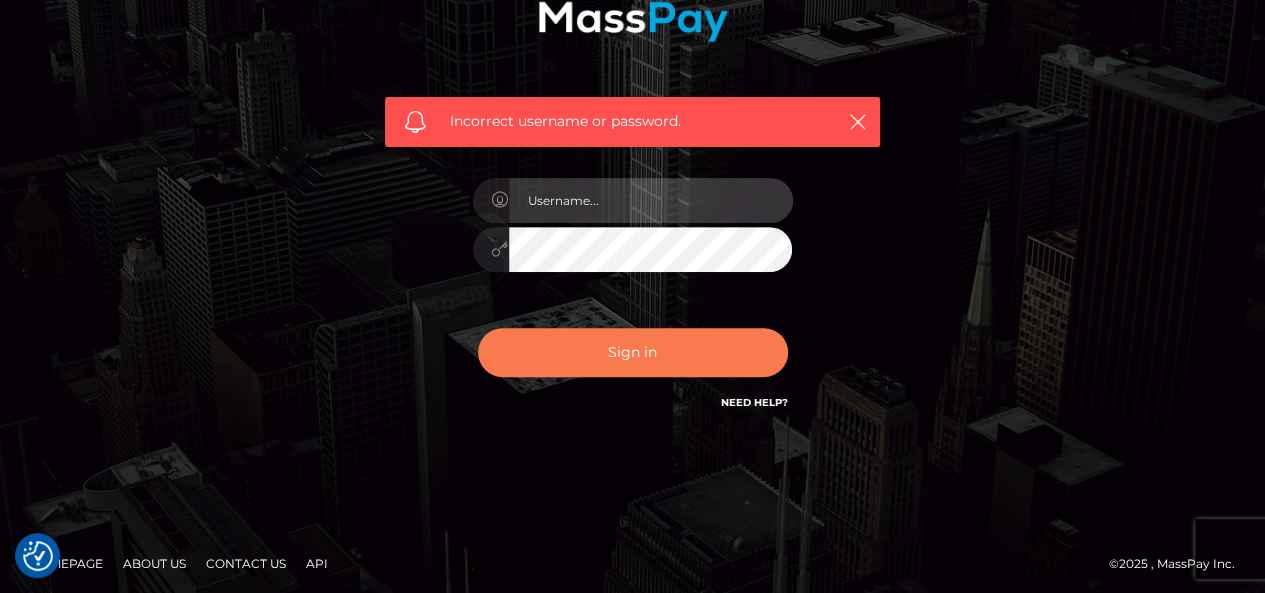 type on "pk.es" 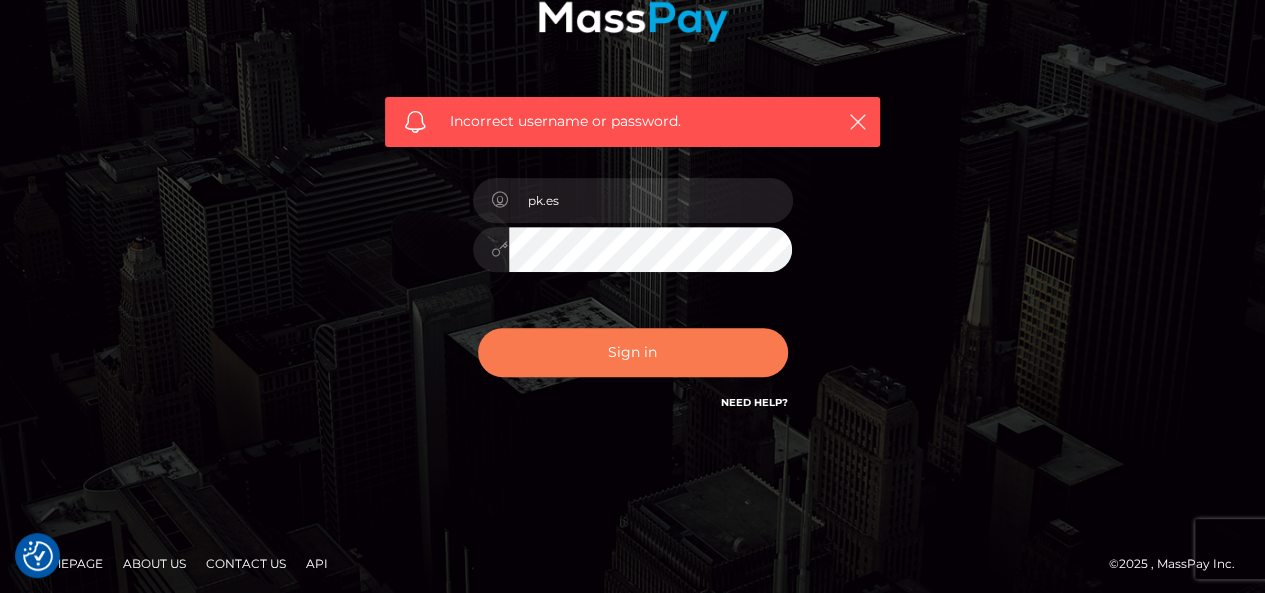 click on "Sign in" at bounding box center [633, 352] 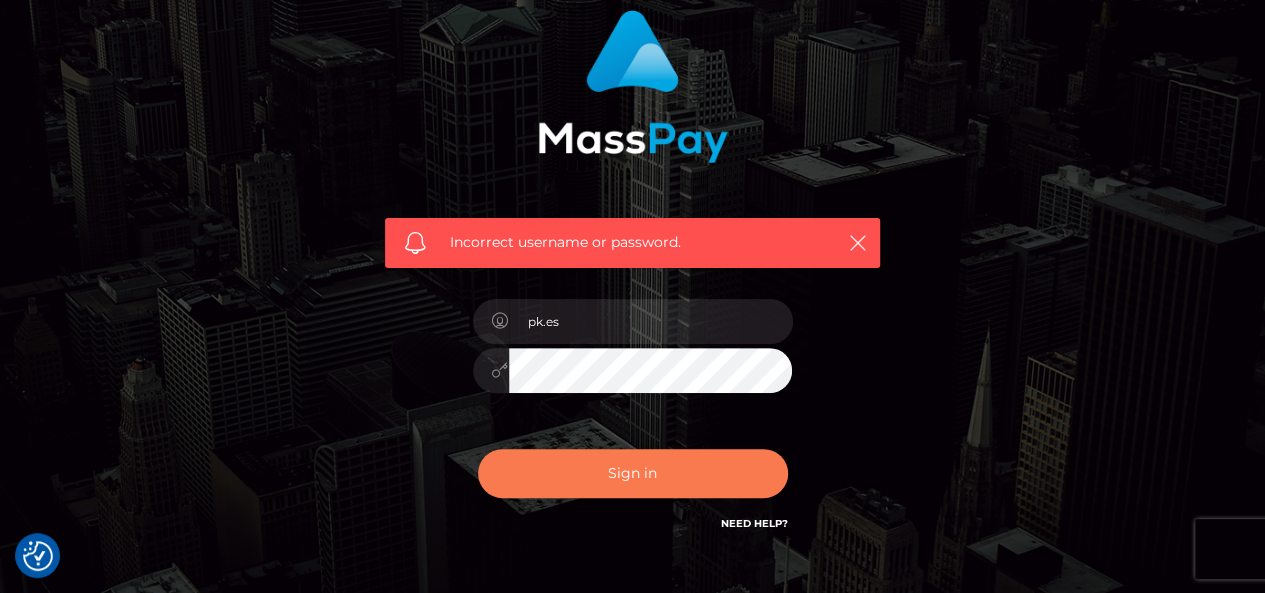 scroll, scrollTop: 154, scrollLeft: 0, axis: vertical 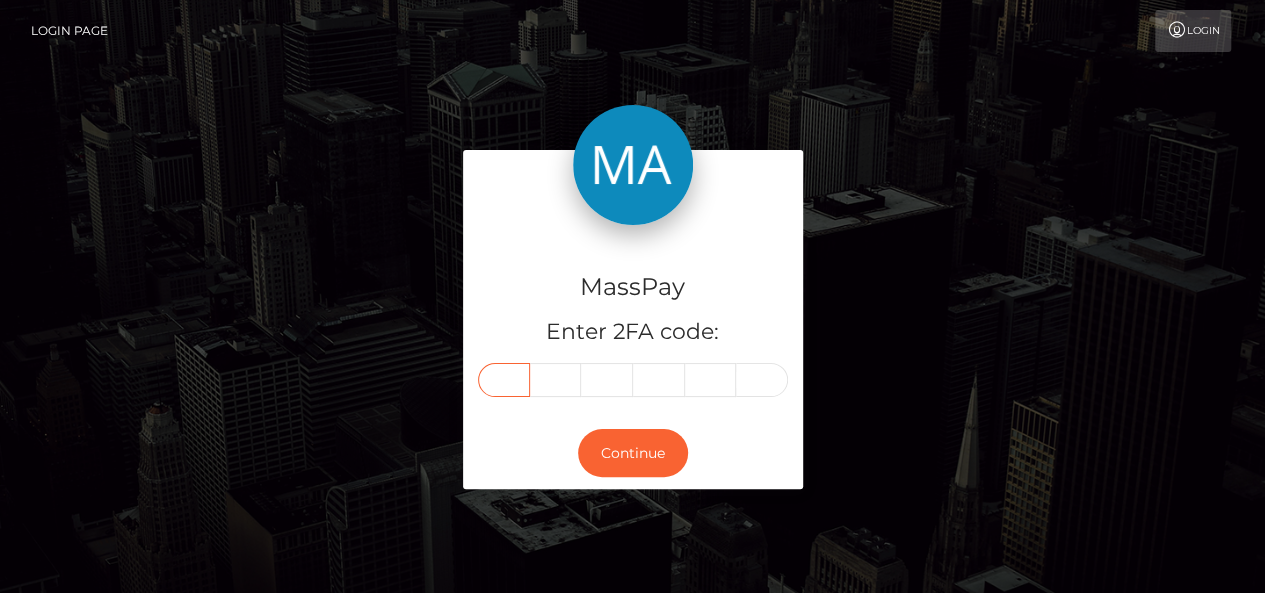 paste on "0" 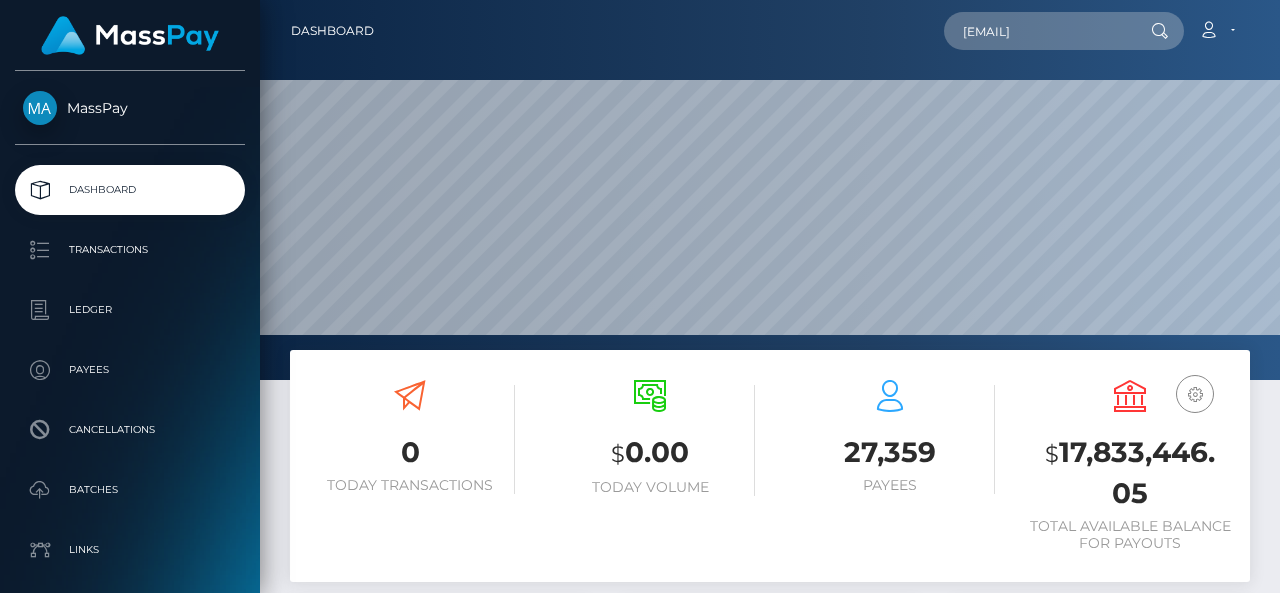 scroll, scrollTop: 0, scrollLeft: 0, axis: both 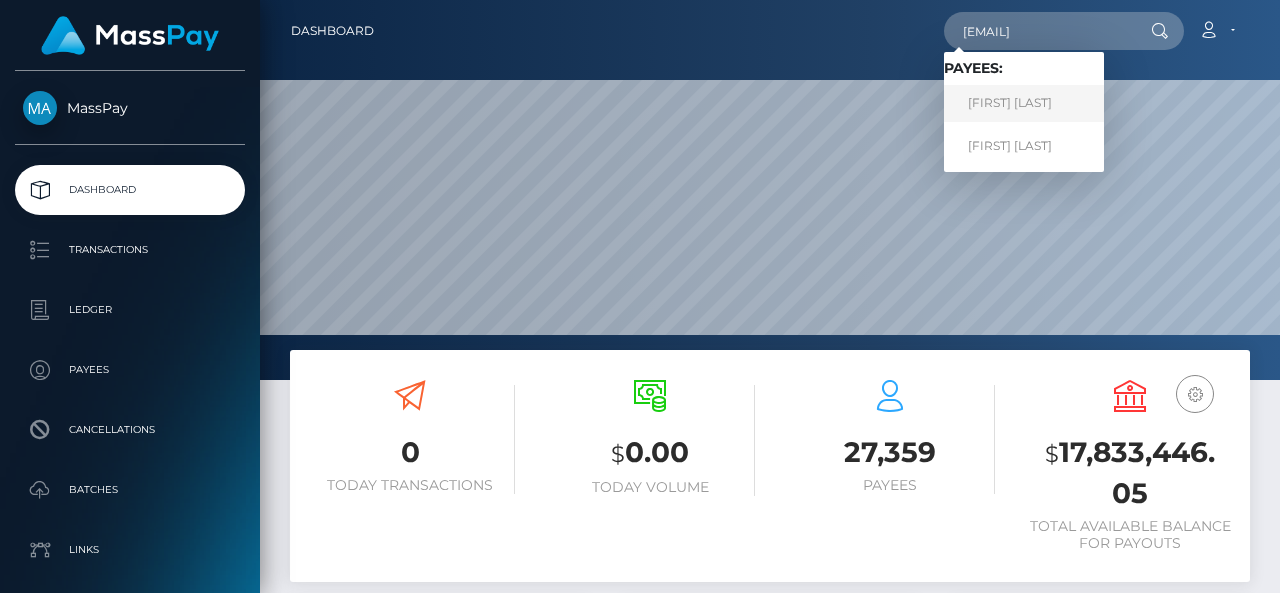 type on "kinkykatsplayroom@gmail.com" 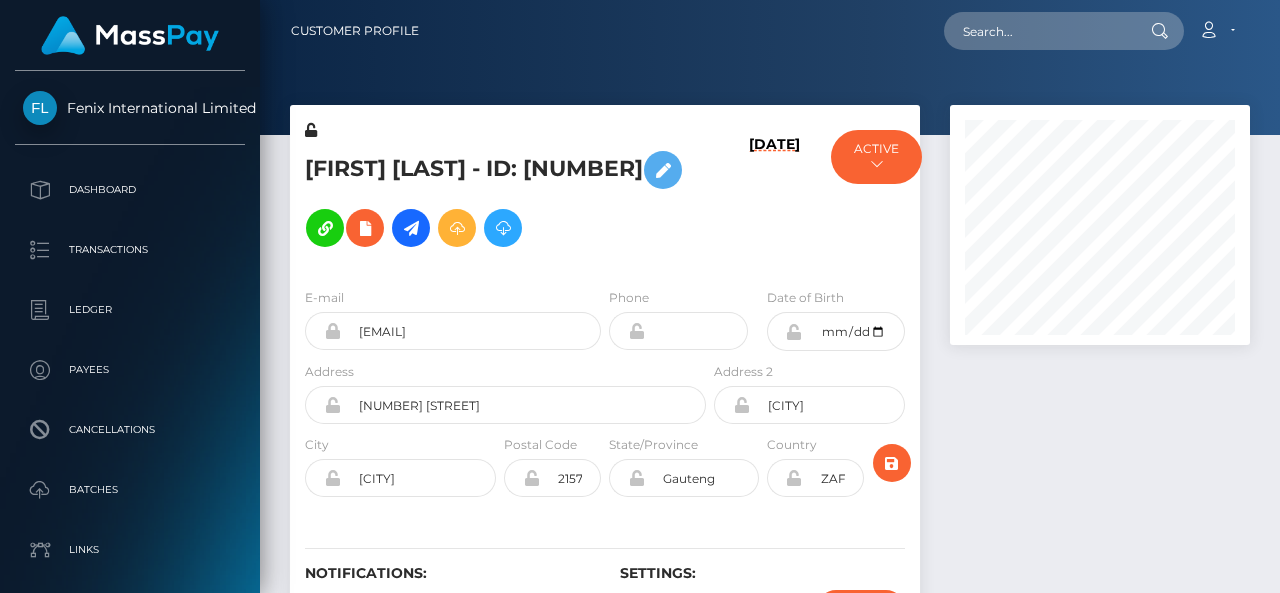 scroll, scrollTop: 0, scrollLeft: 0, axis: both 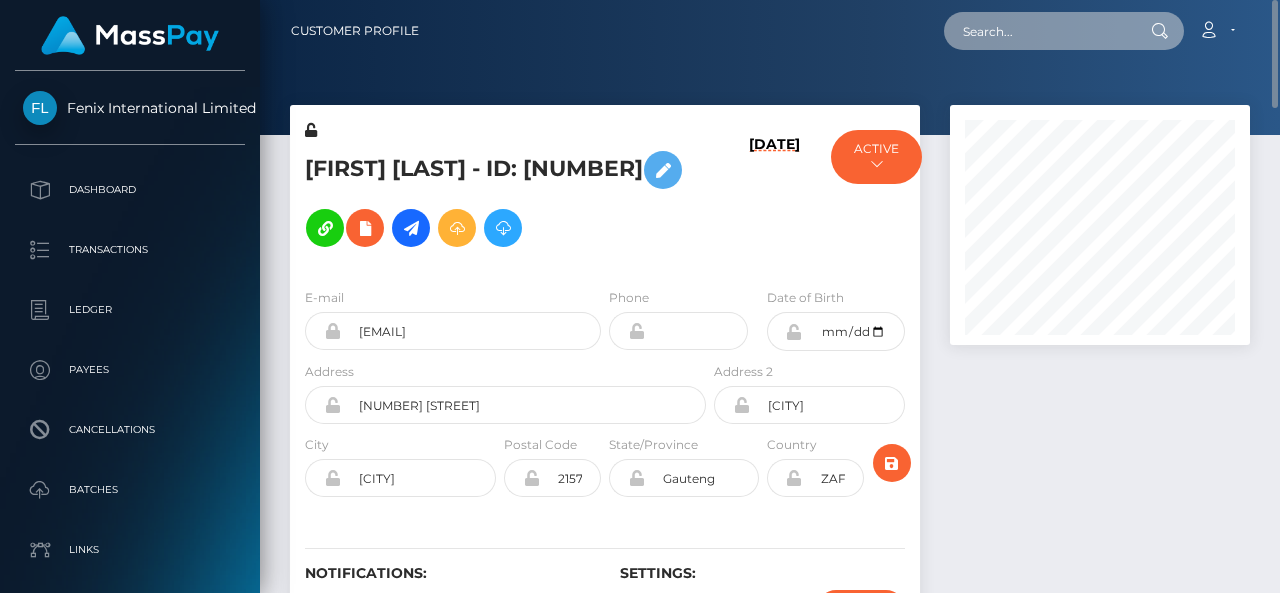 click at bounding box center (1038, 31) 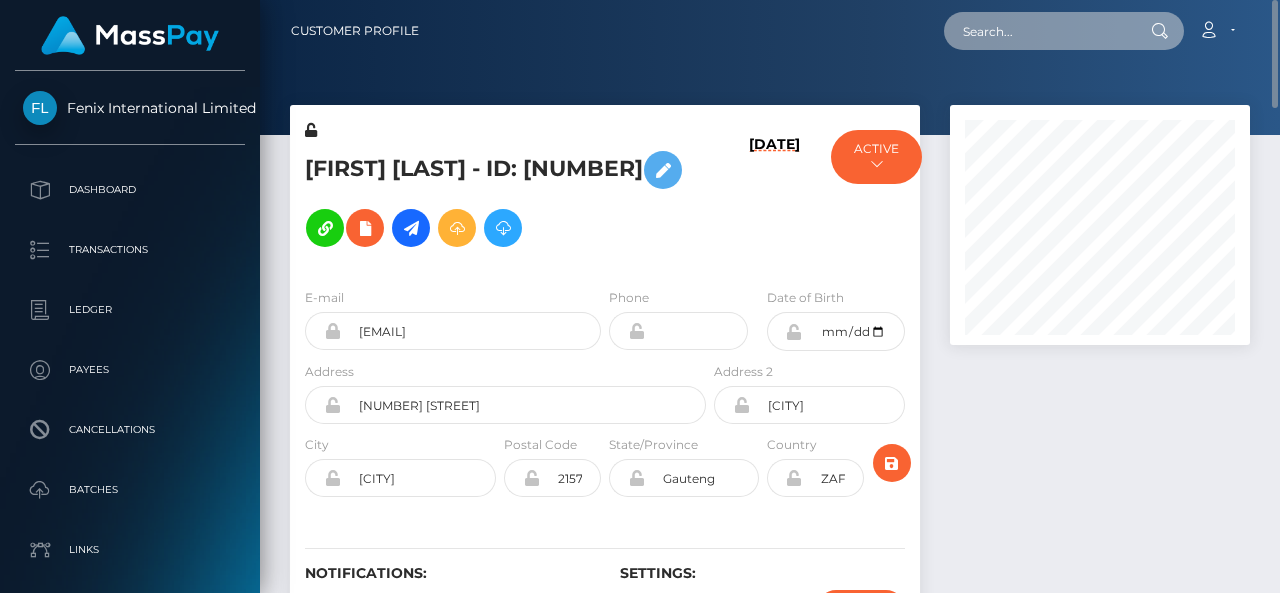 paste on "[EMAIL]" 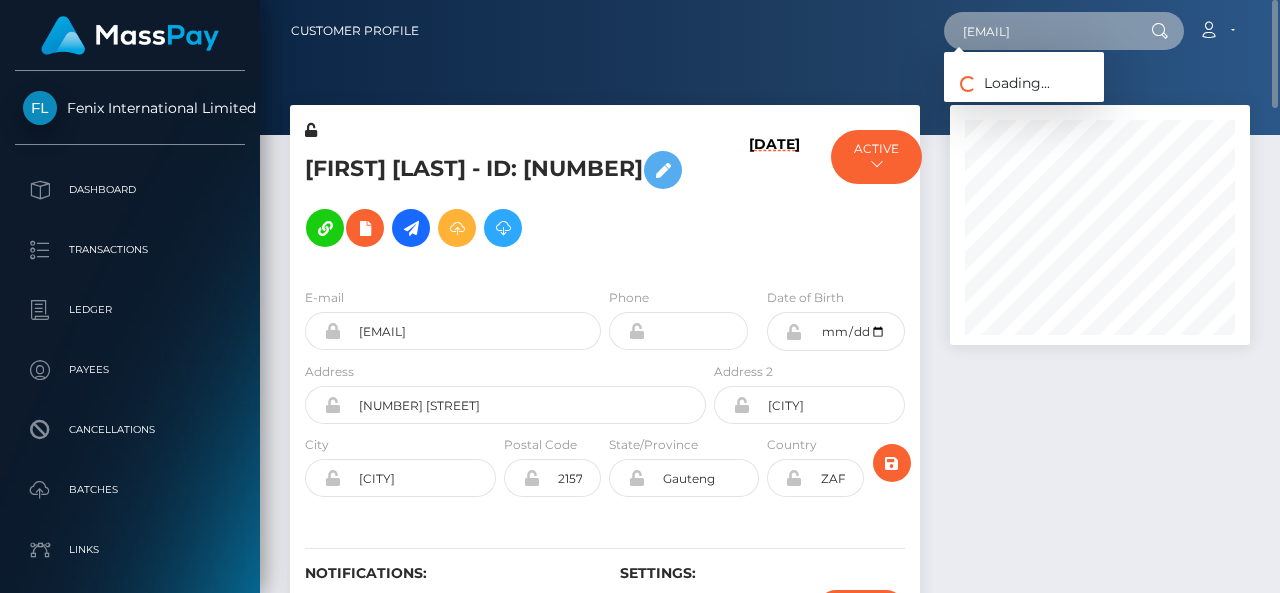 scroll, scrollTop: 0, scrollLeft: 38, axis: horizontal 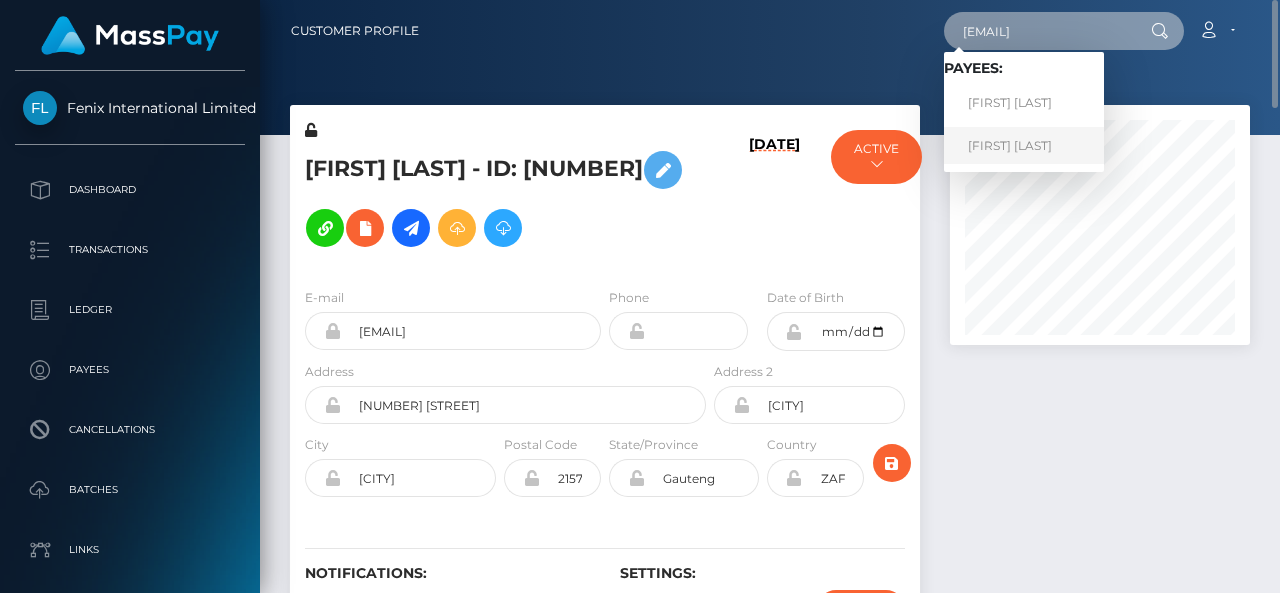 type on "[EMAIL]" 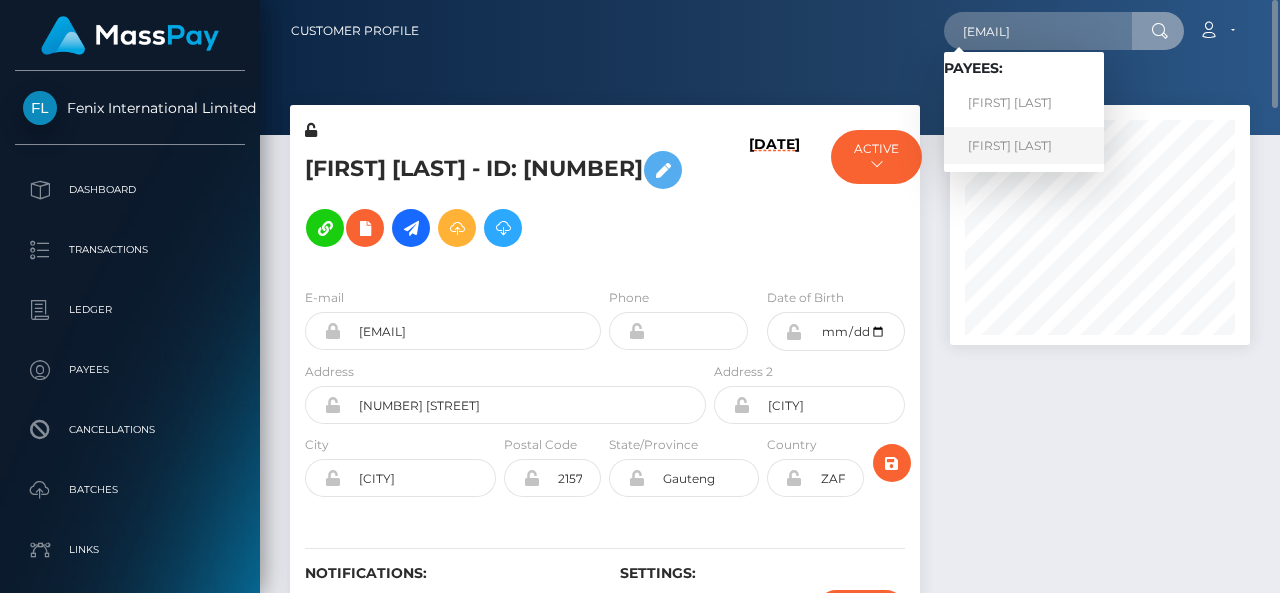 click on "Katiuscia  Jackson" at bounding box center (1024, 145) 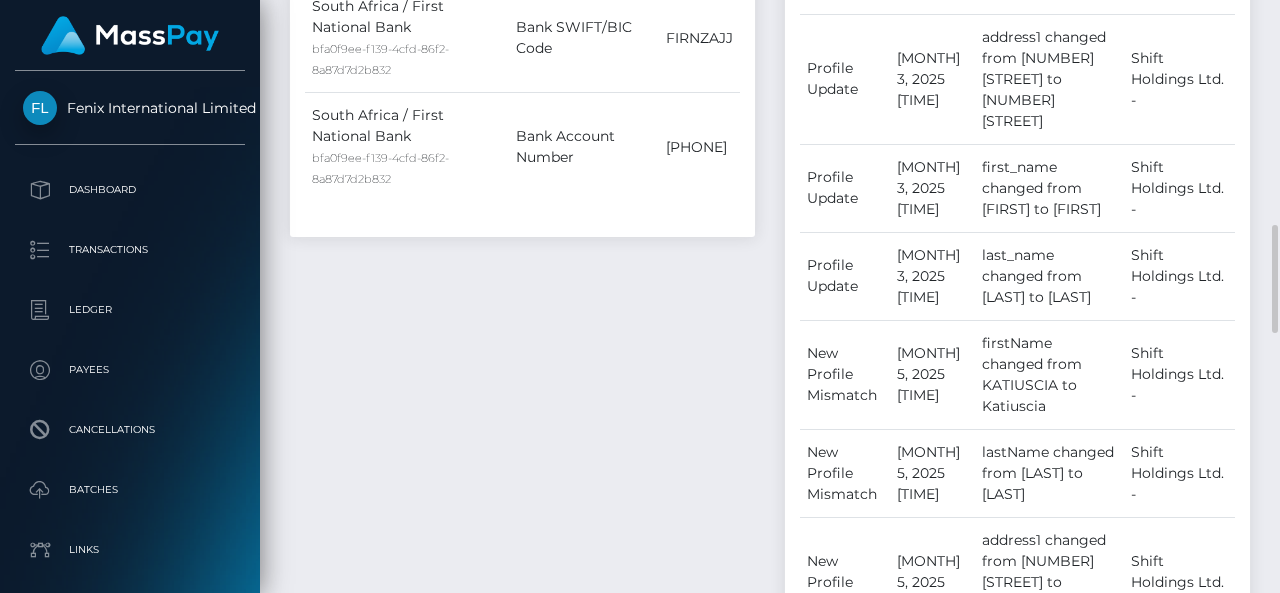 scroll, scrollTop: 1181, scrollLeft: 0, axis: vertical 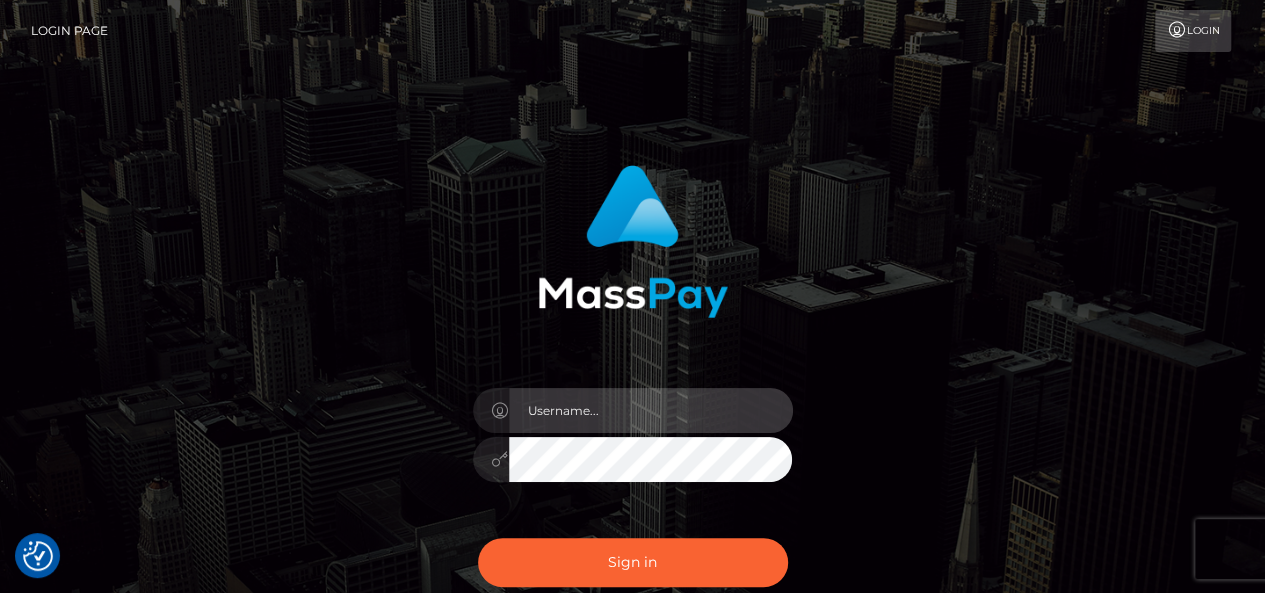 type on "pk.es" 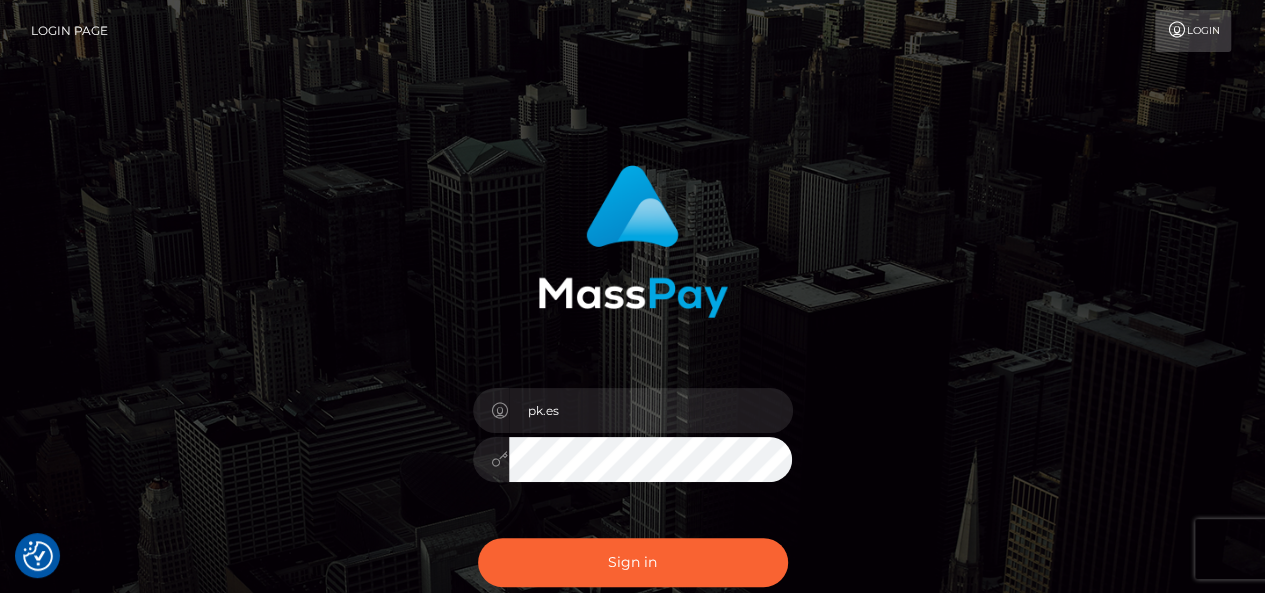 scroll, scrollTop: 215, scrollLeft: 0, axis: vertical 